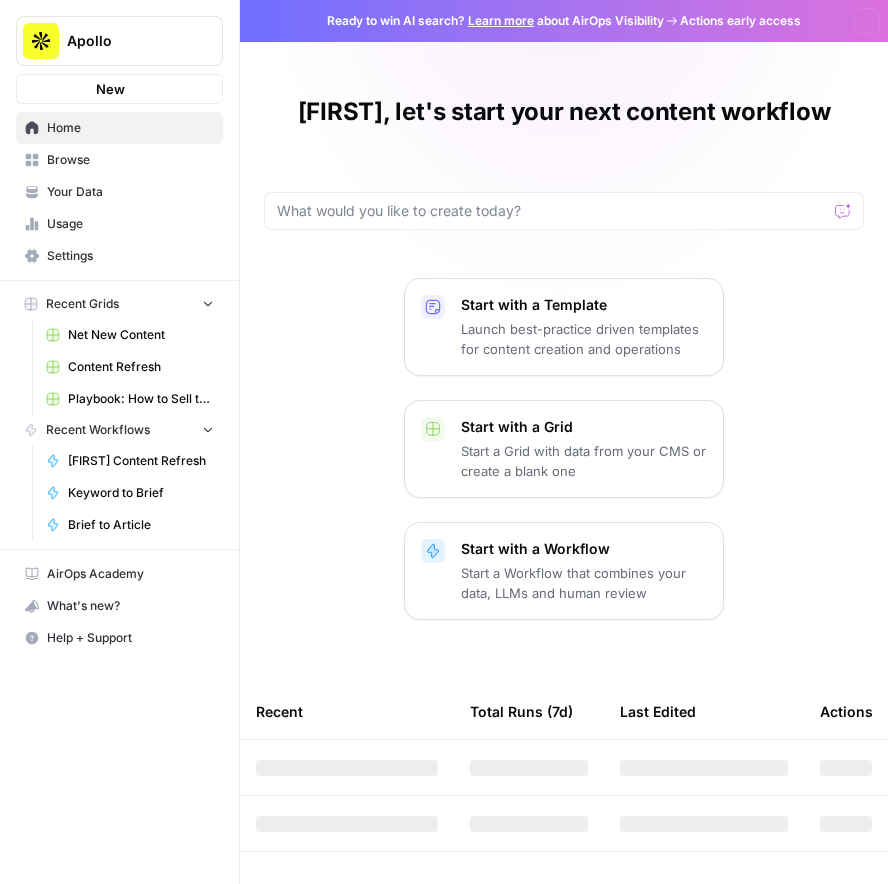 scroll, scrollTop: 0, scrollLeft: 0, axis: both 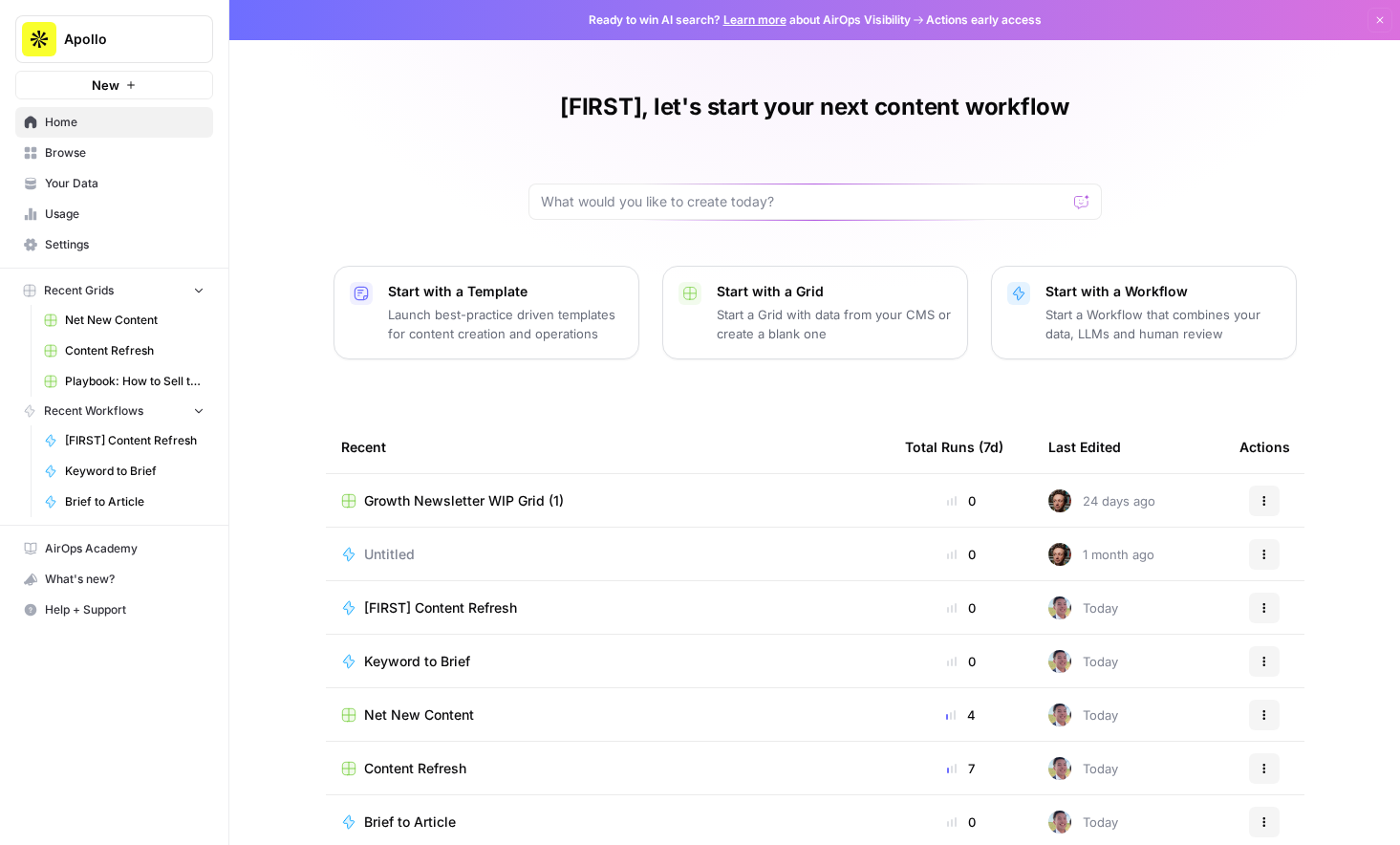 click on "[FIRST] Content Refresh" at bounding box center [441, 608] 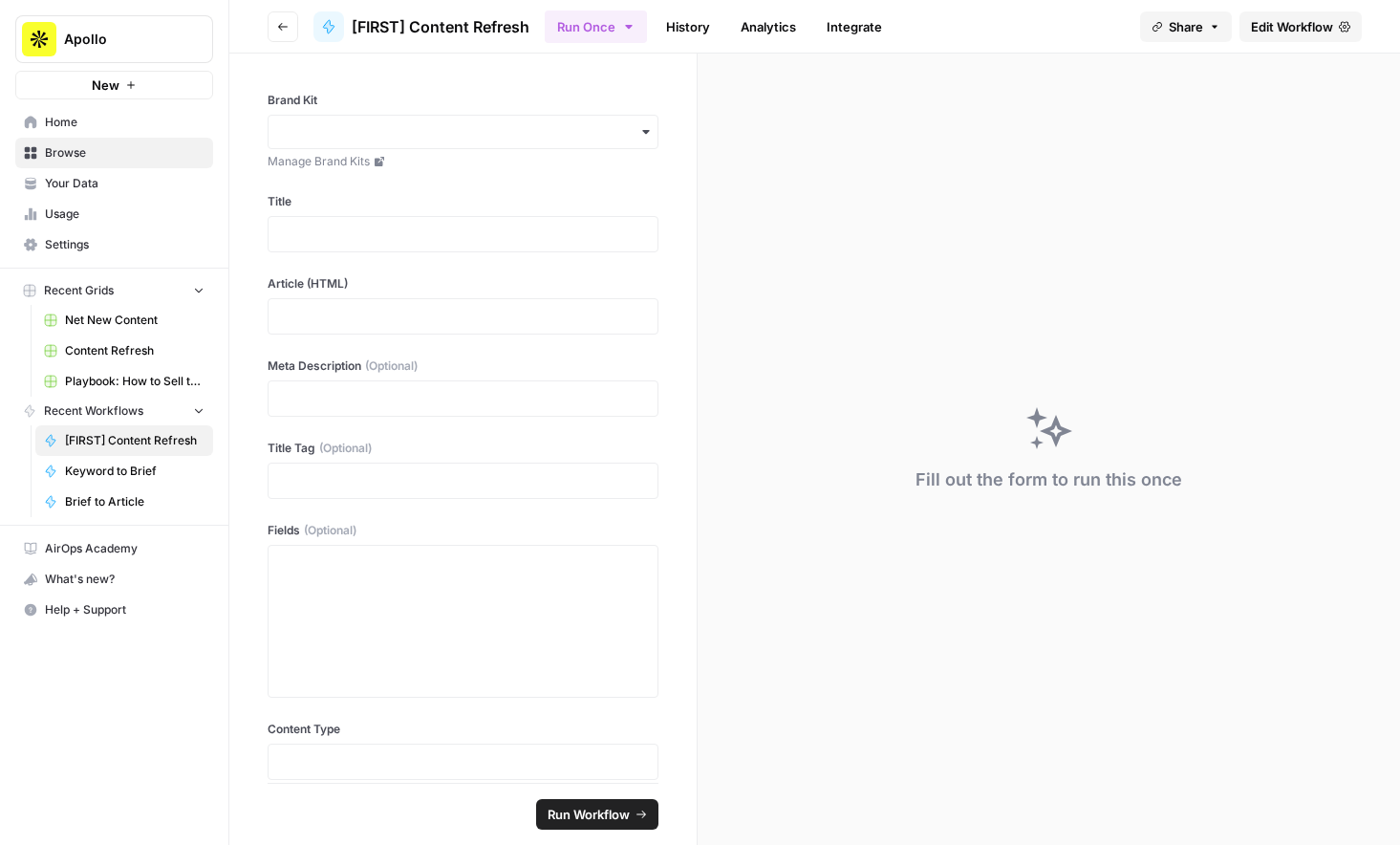 click on "Go back" at bounding box center [283, 27] 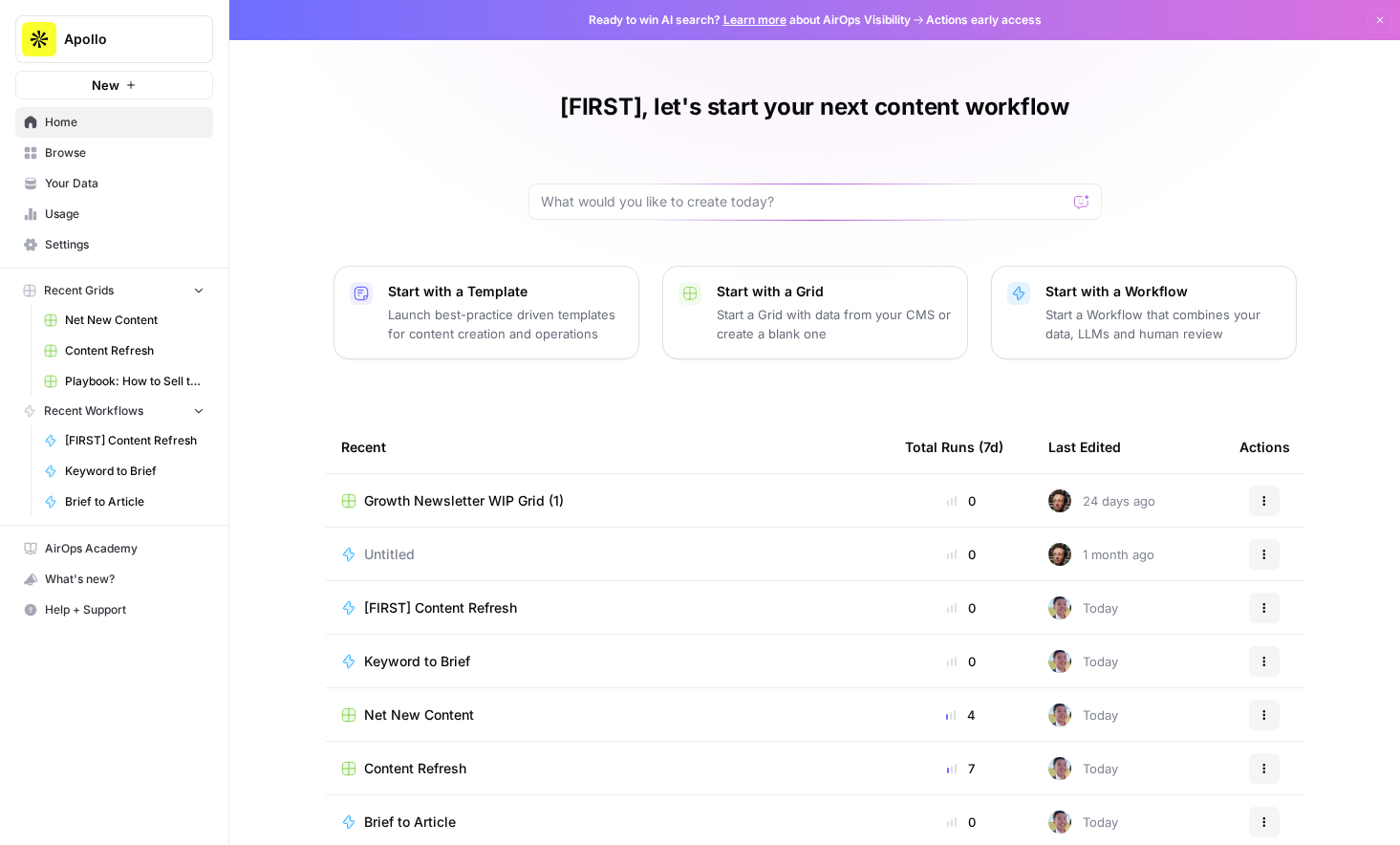 scroll, scrollTop: 34, scrollLeft: 0, axis: vertical 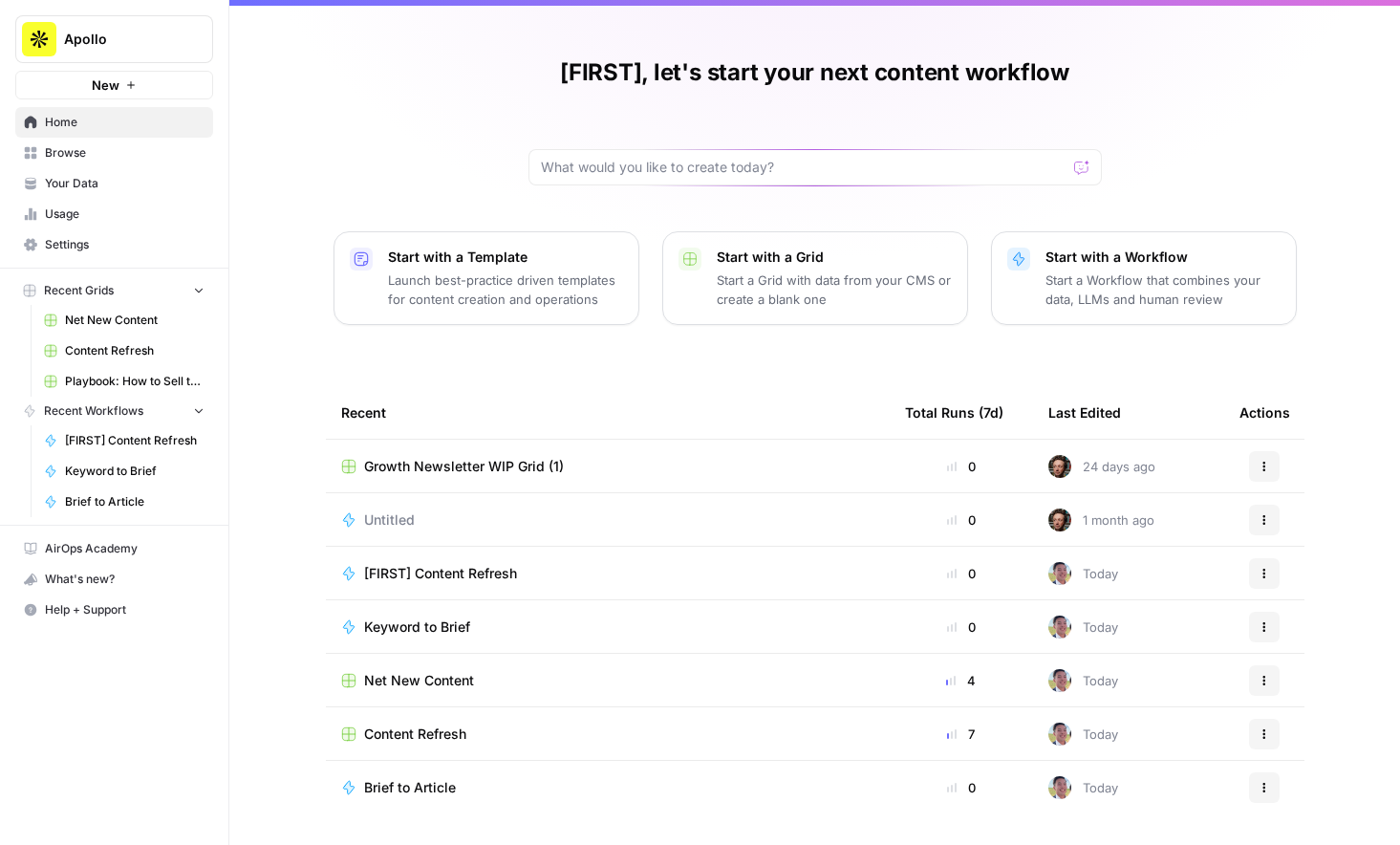 click on "Content Refresh" at bounding box center [608, 734] 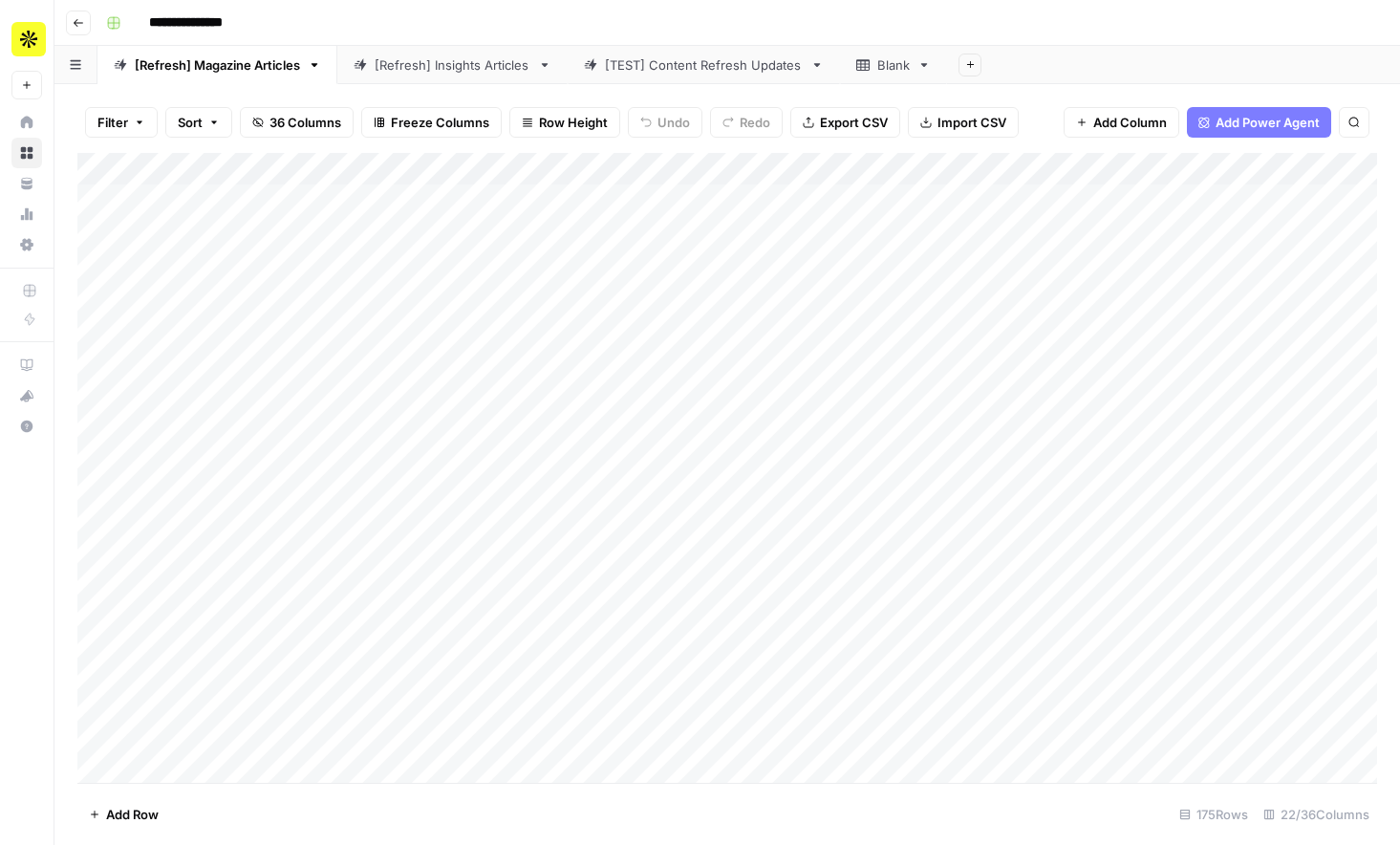 click on "Add Column" at bounding box center (727, 467) 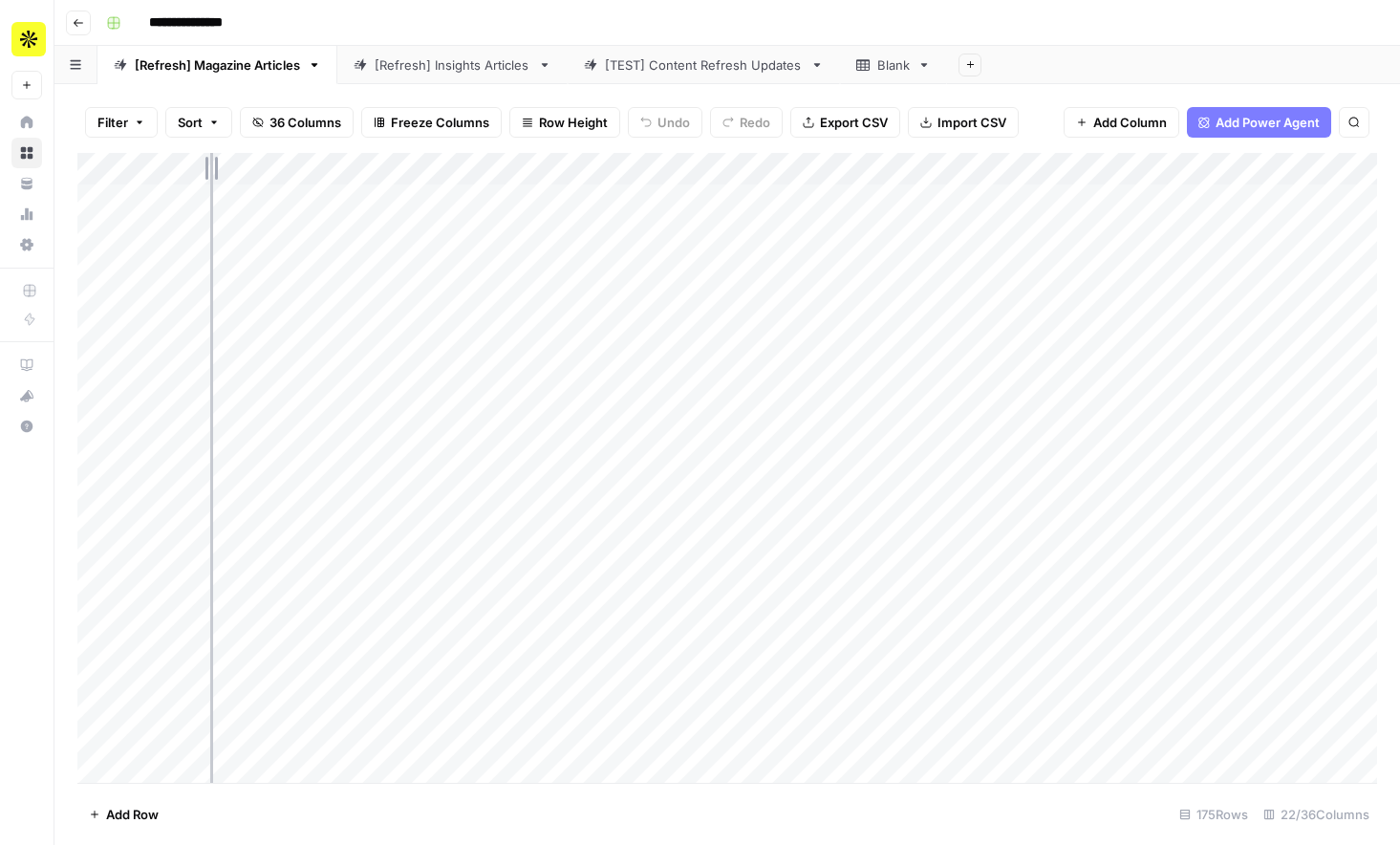 drag, startPoint x: 210, startPoint y: 168, endPoint x: 532, endPoint y: 168, distance: 322 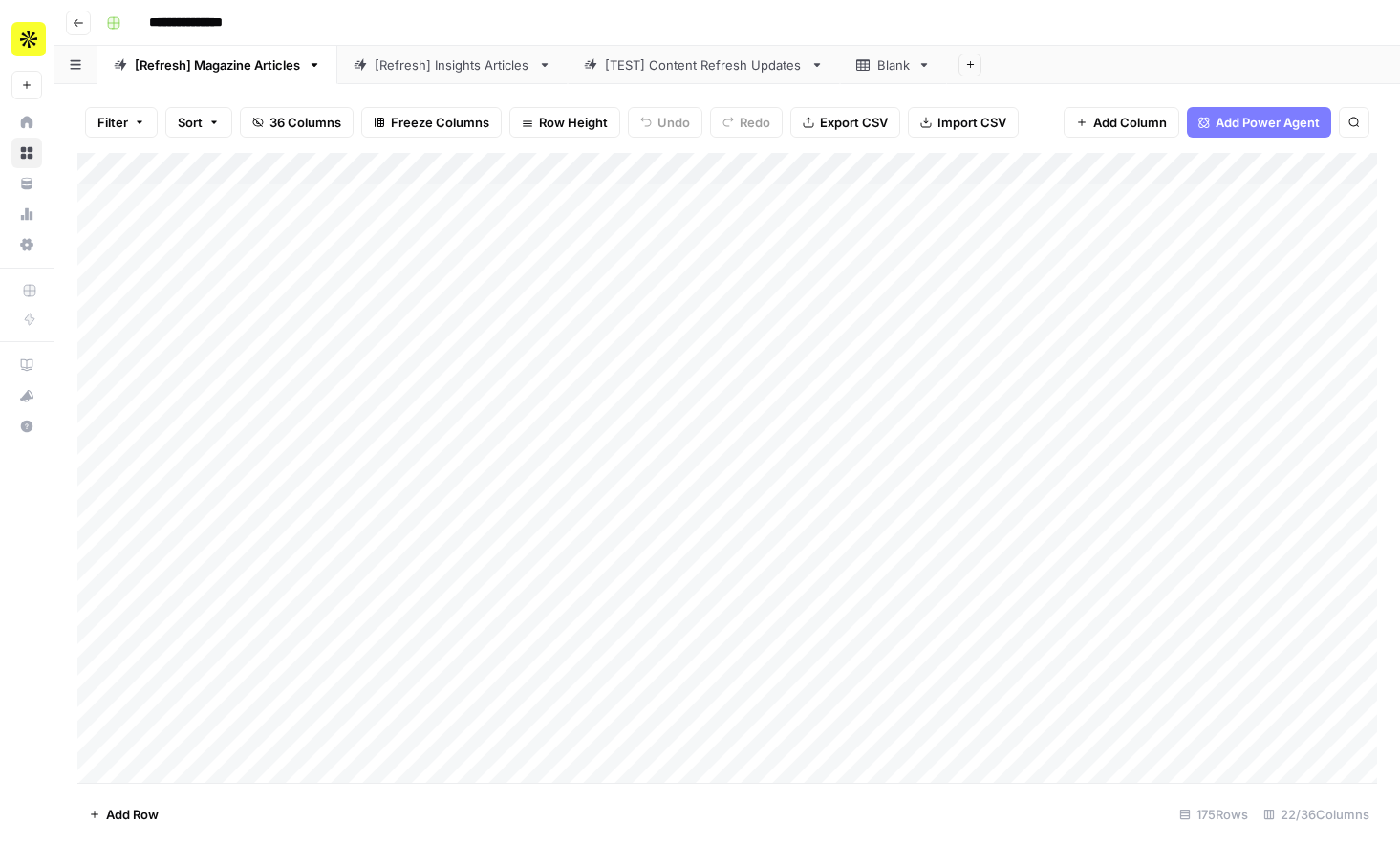 click on "Add Column" at bounding box center [727, 467] 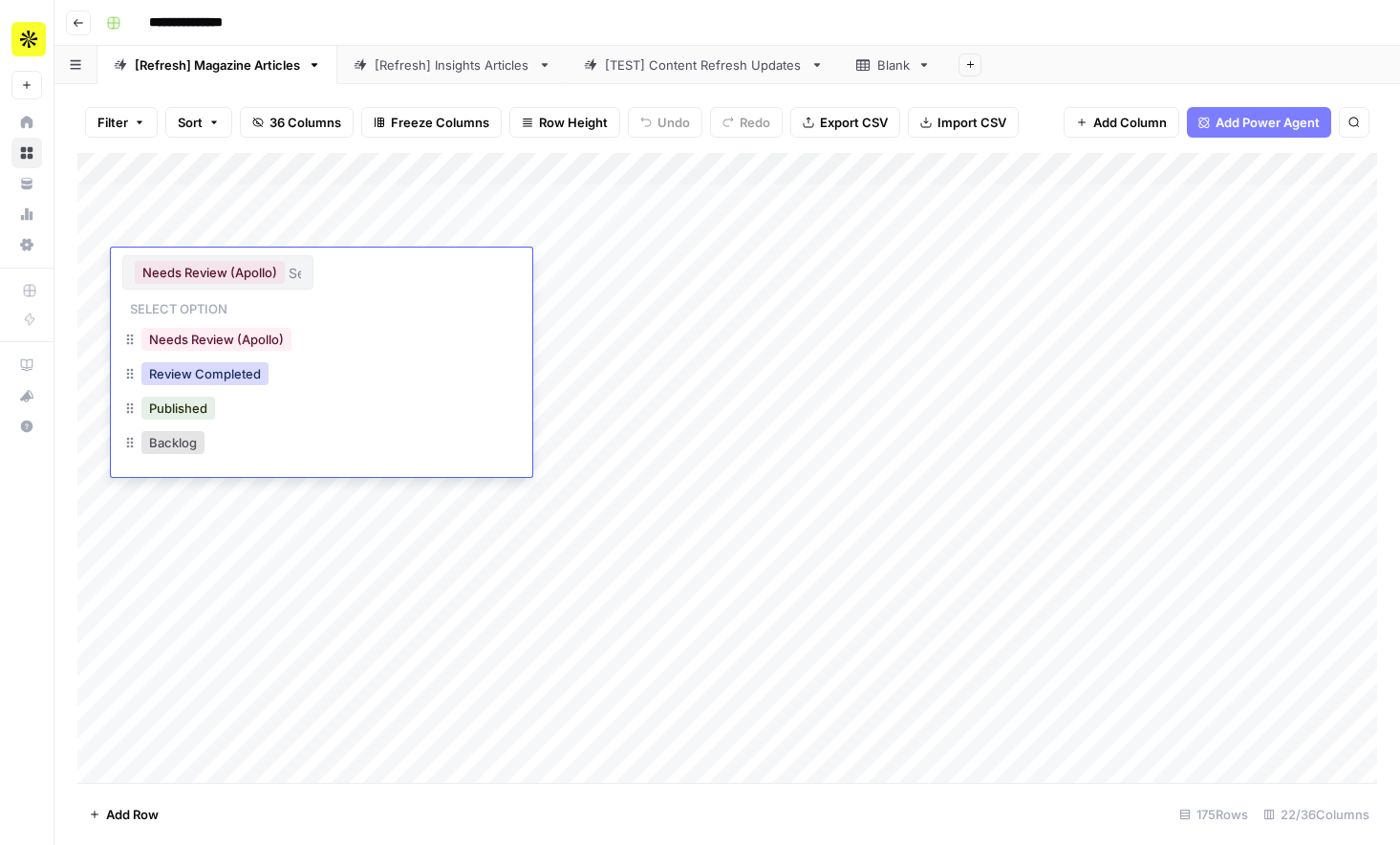 click on "Review Completed" at bounding box center (205, 374) 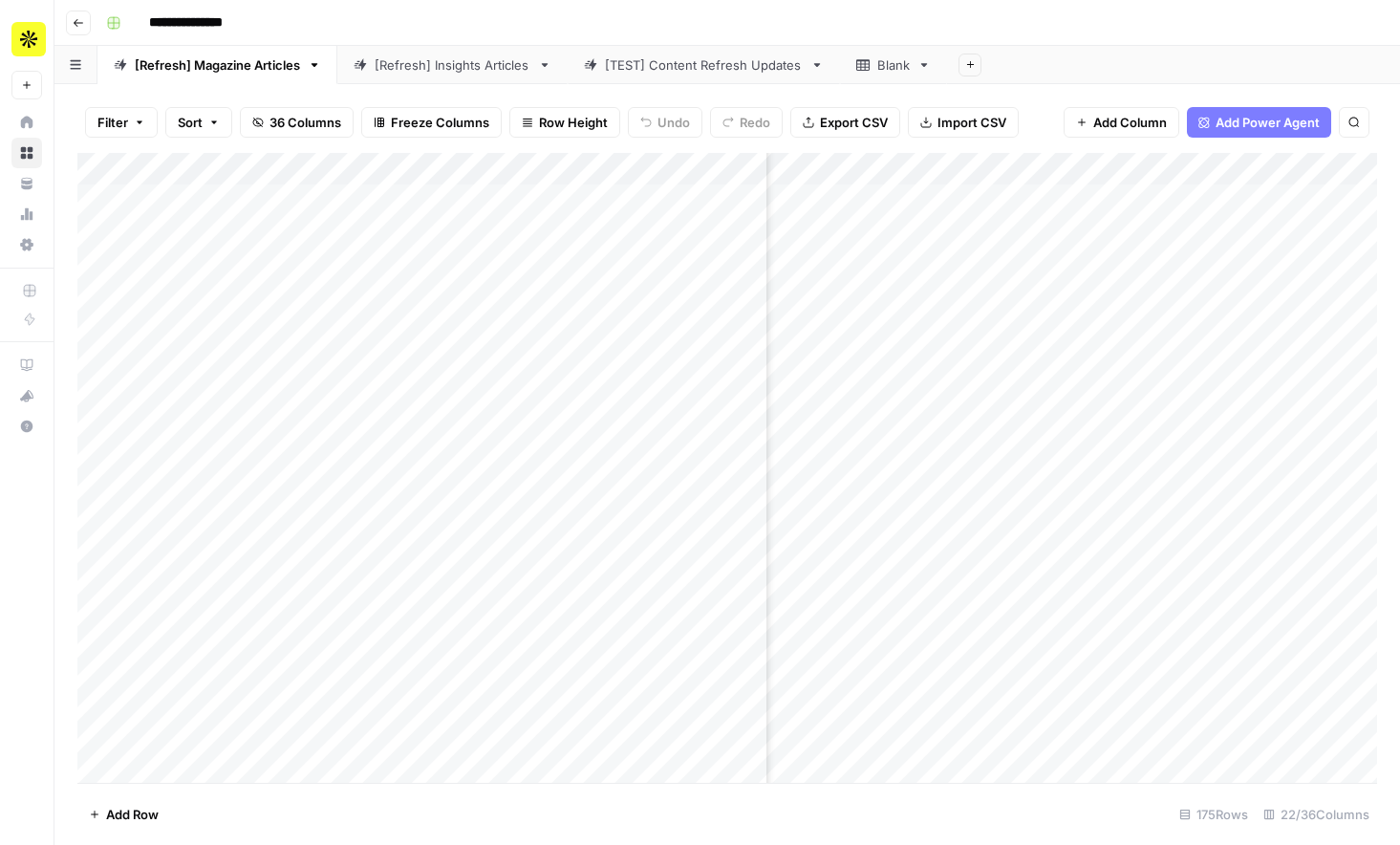 scroll, scrollTop: 0, scrollLeft: 1612, axis: horizontal 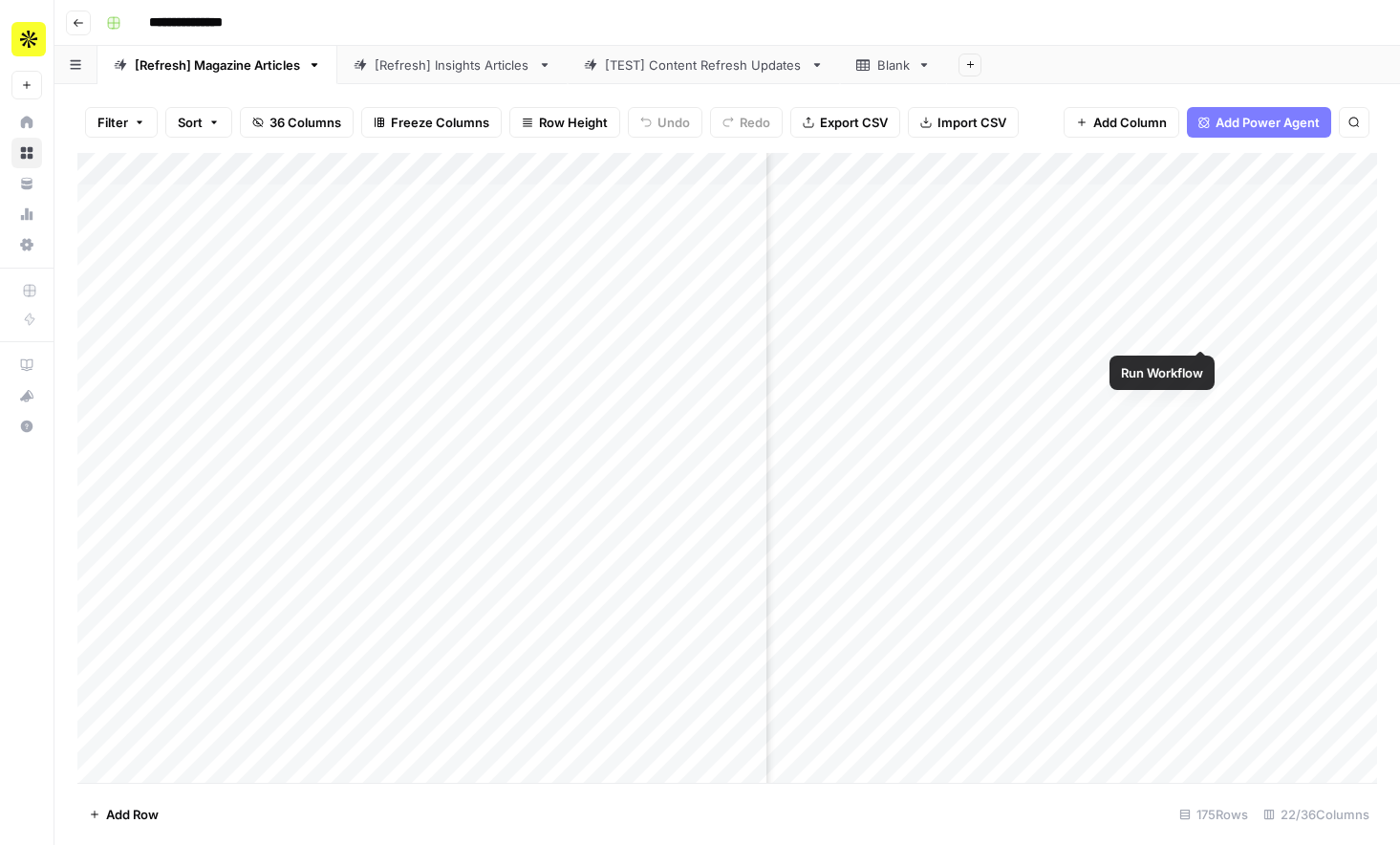 click on "Add Column" at bounding box center (727, 467) 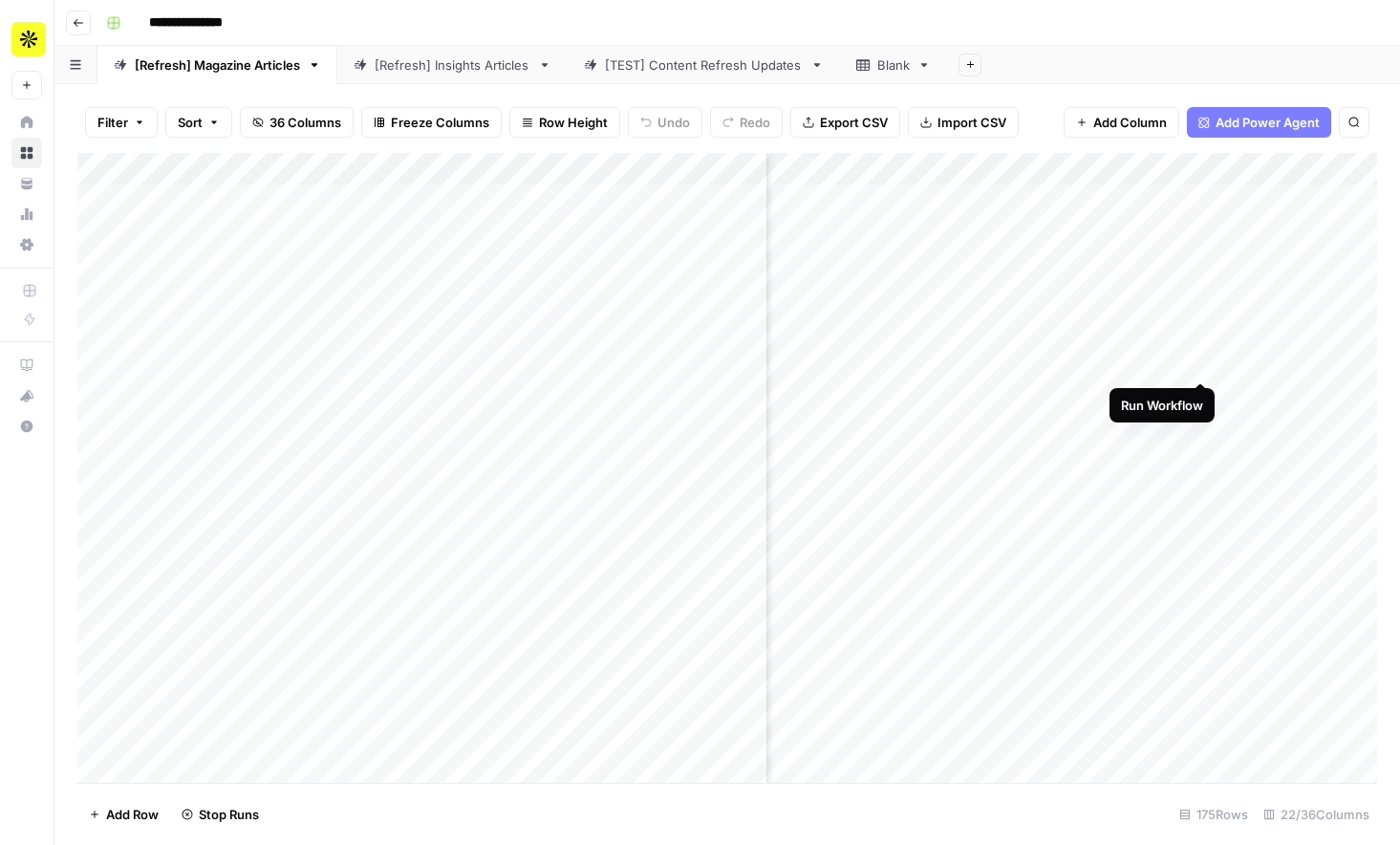 click on "Add Column" at bounding box center (727, 467) 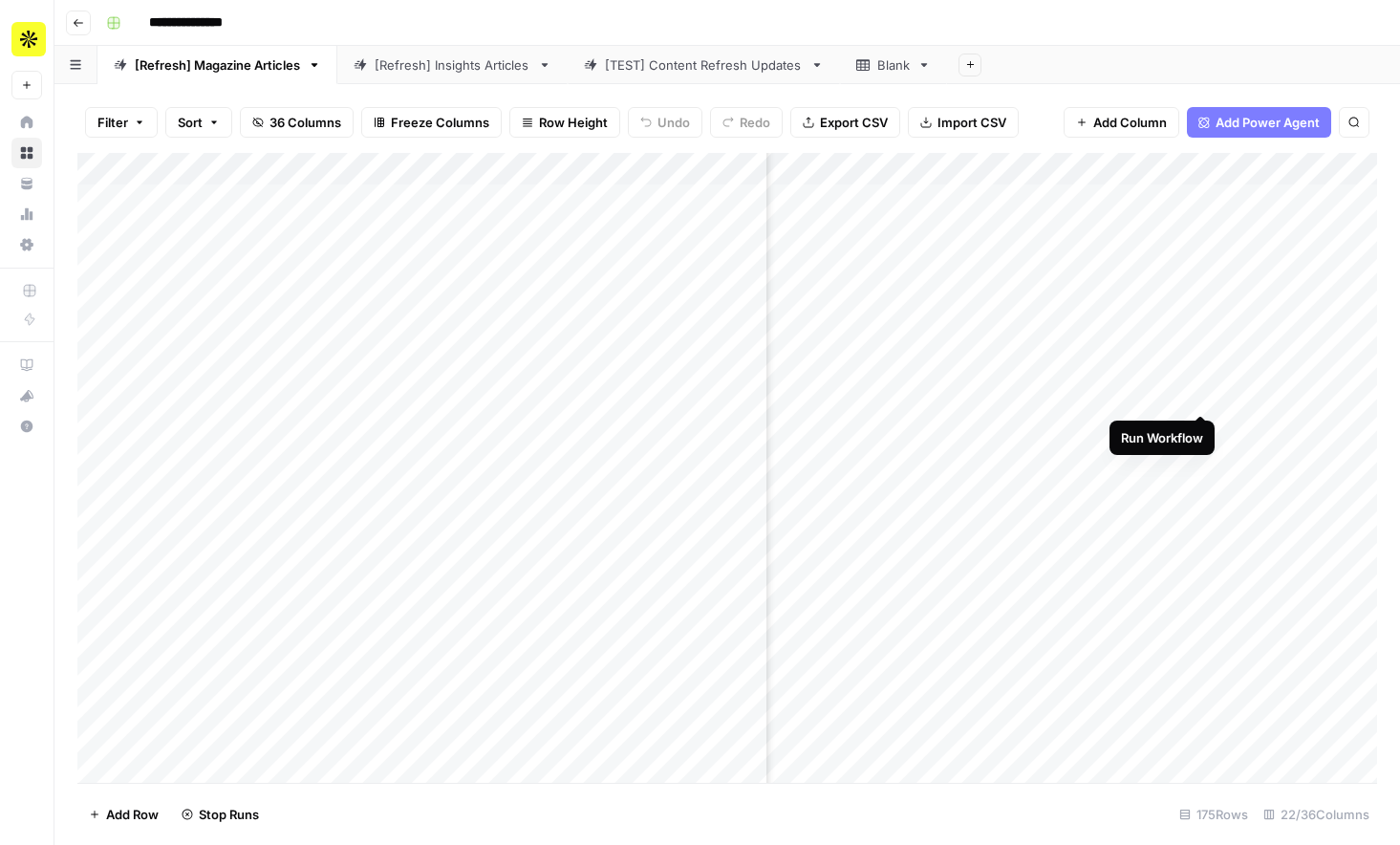 click on "Add Column" at bounding box center [727, 467] 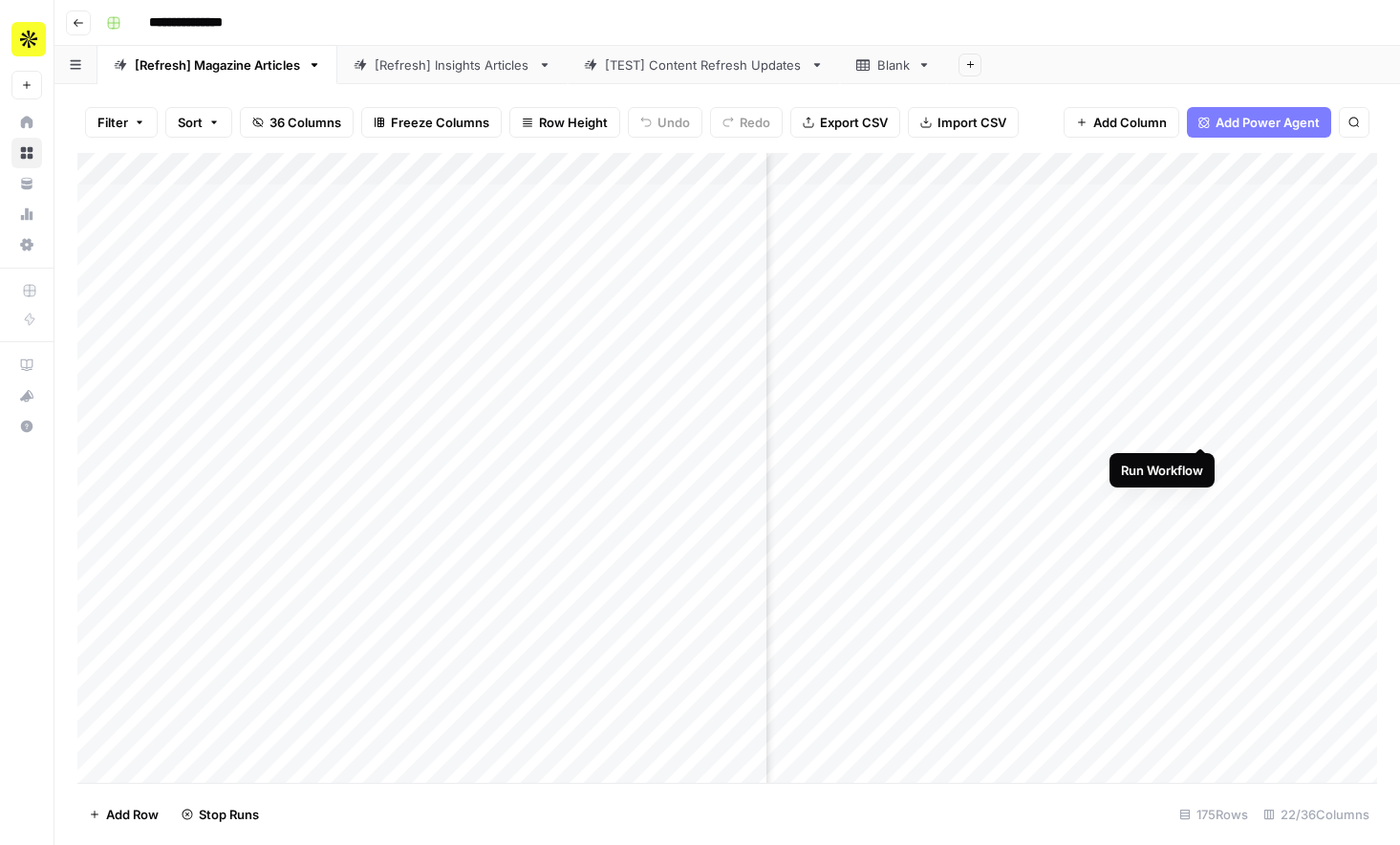 click on "Add Column" at bounding box center (727, 467) 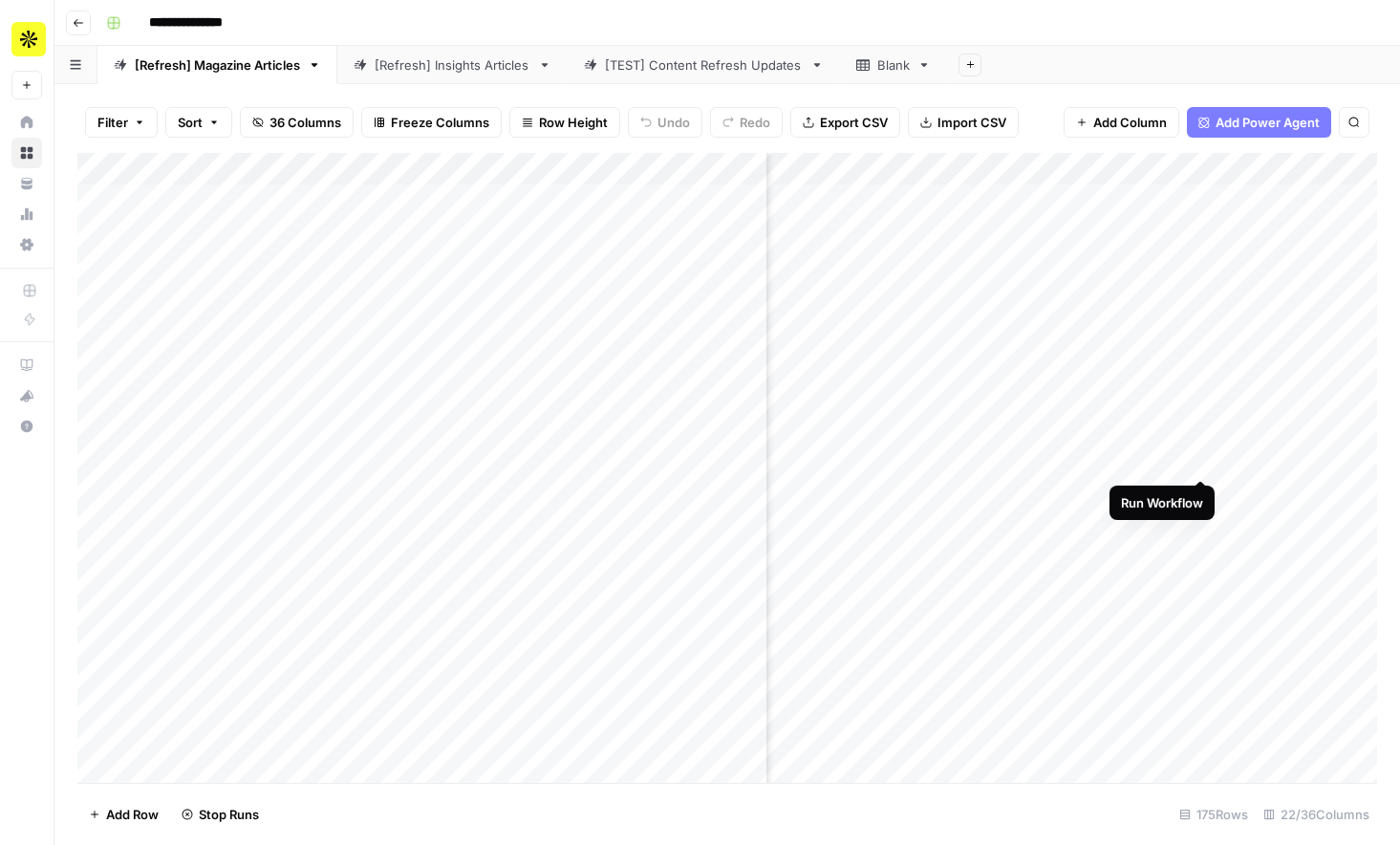 click on "Add Column" at bounding box center [727, 467] 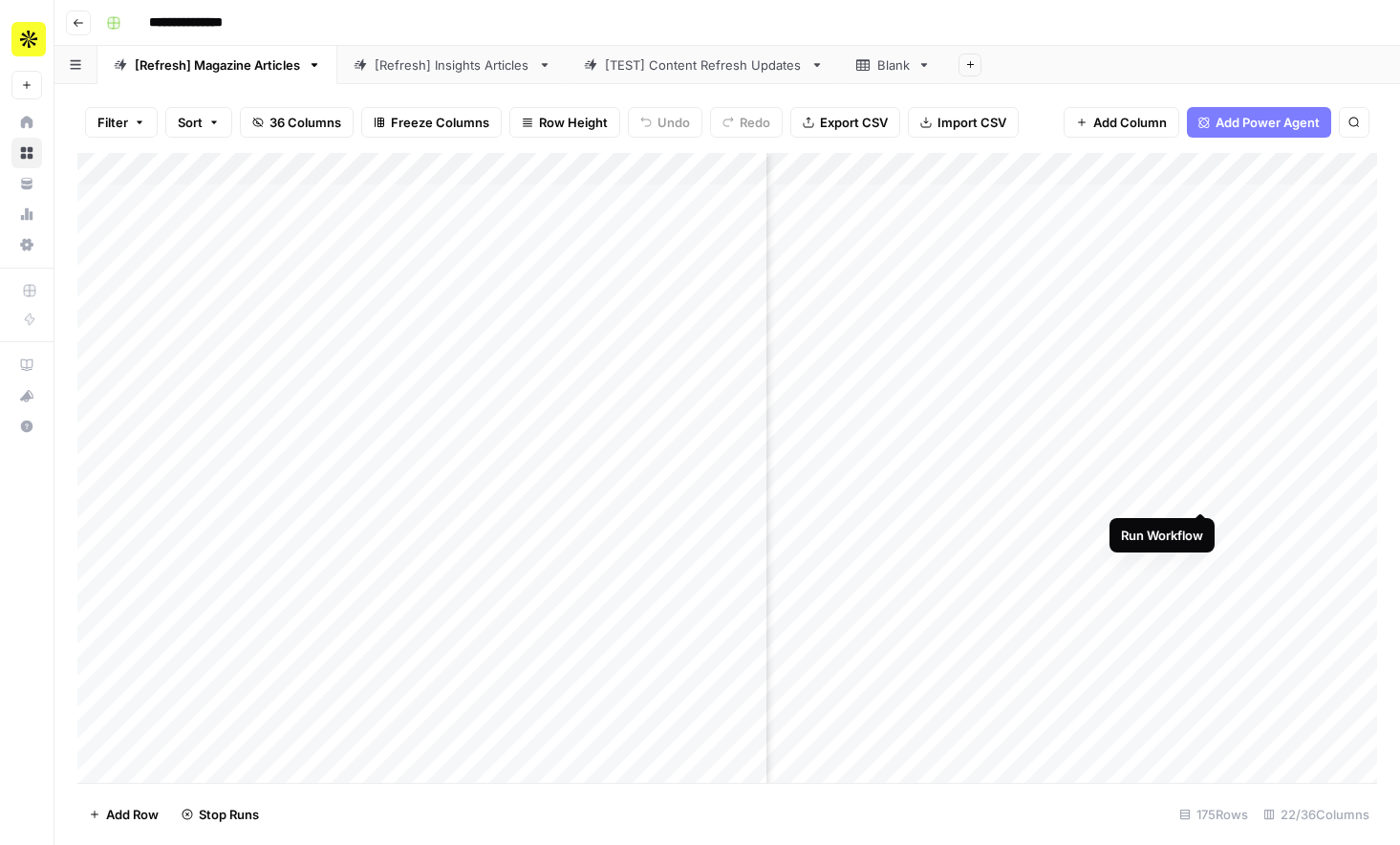 click on "Add Column" at bounding box center (727, 467) 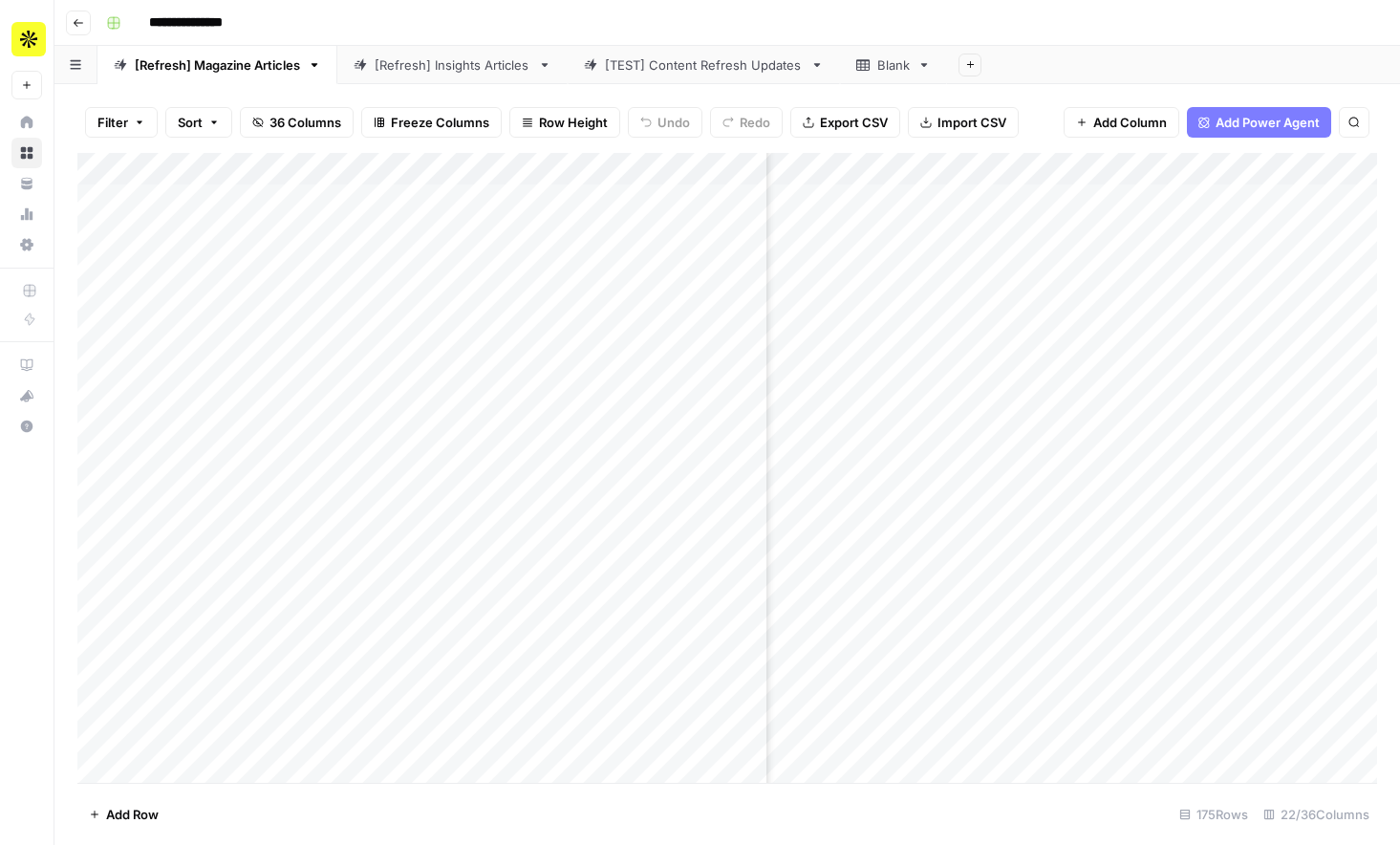 scroll, scrollTop: 0, scrollLeft: 2019, axis: horizontal 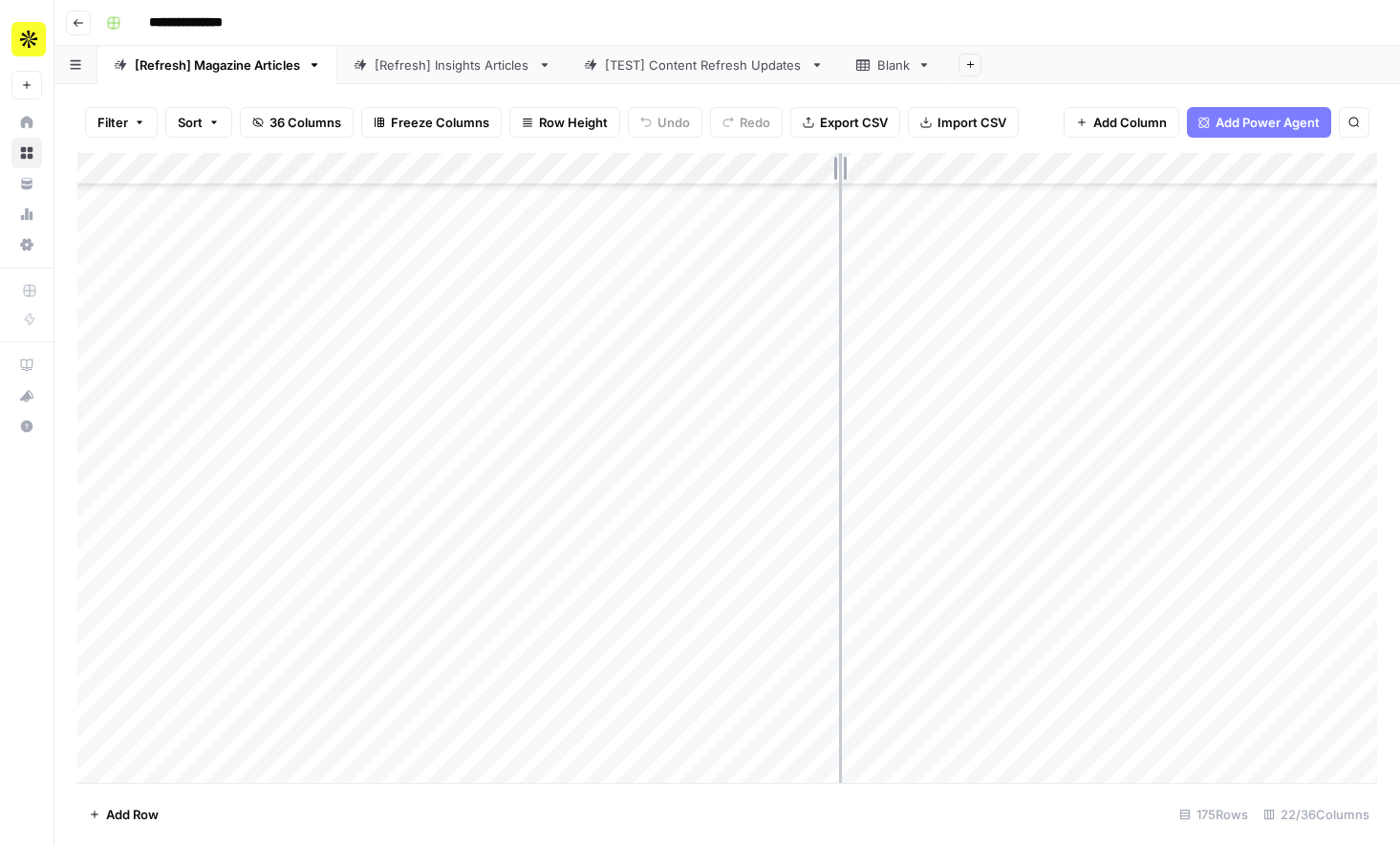 drag, startPoint x: 657, startPoint y: 162, endPoint x: 887, endPoint y: 162, distance: 230 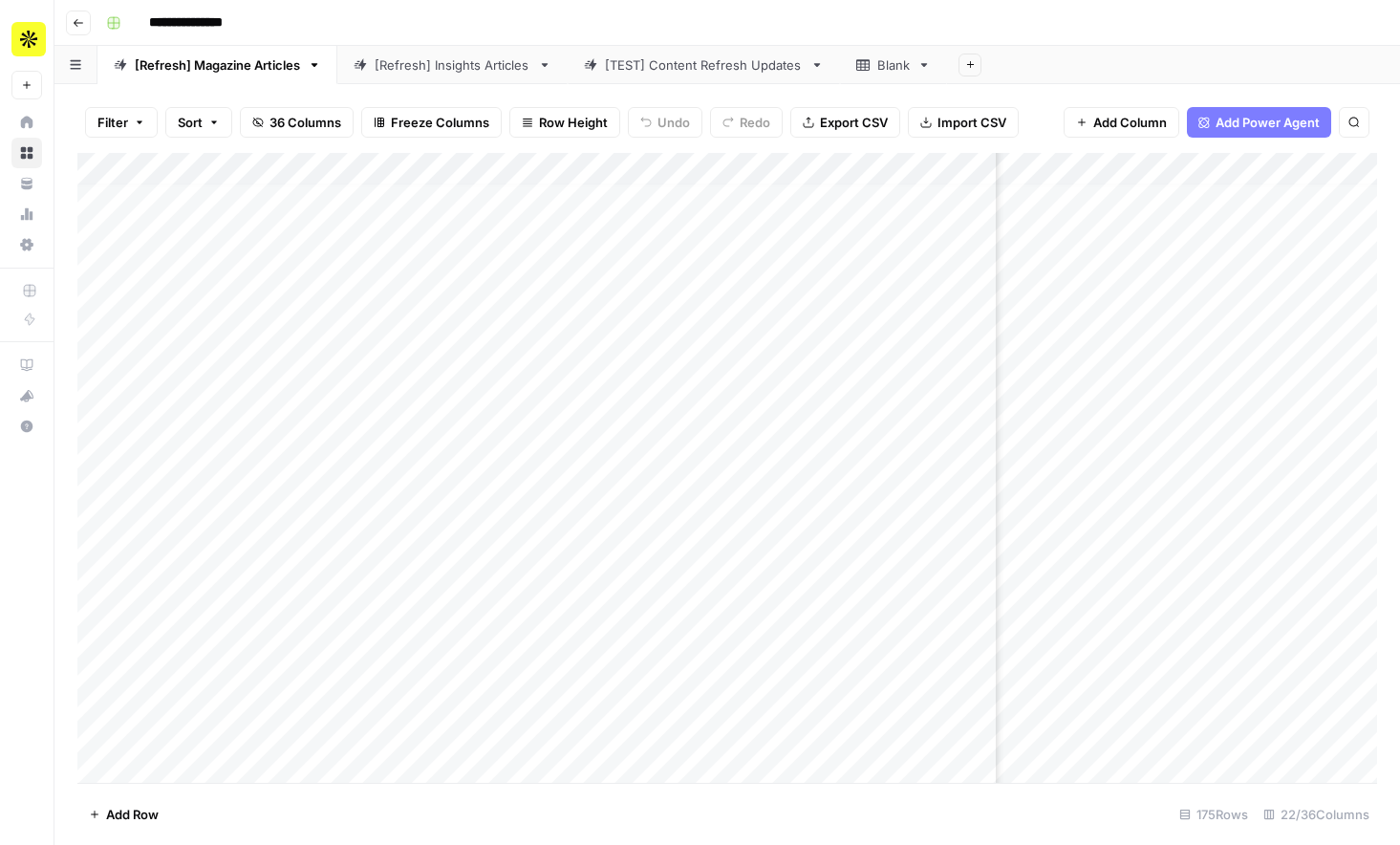 scroll, scrollTop: 63, scrollLeft: 1749, axis: both 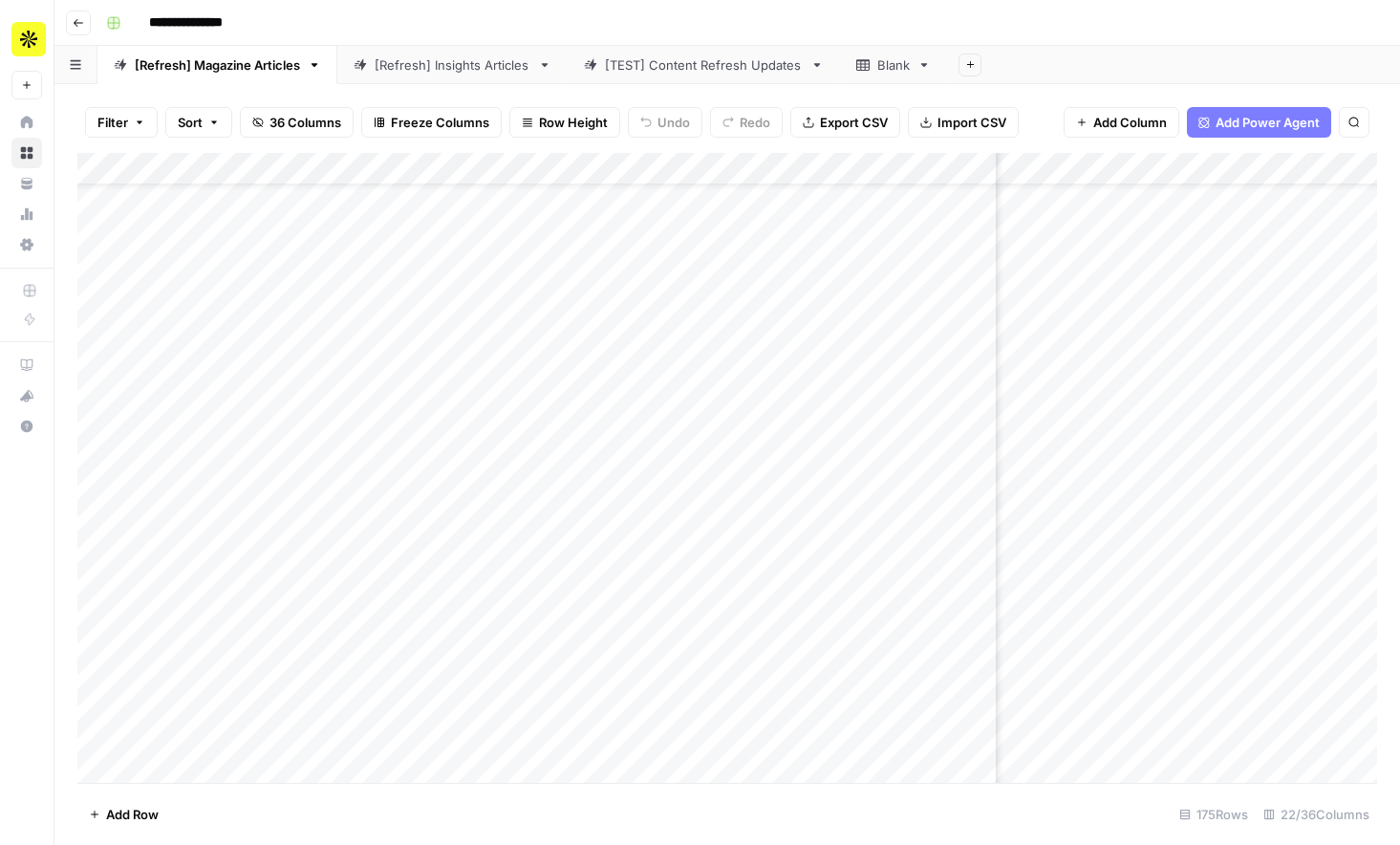 click on "Add Column" at bounding box center (727, 467) 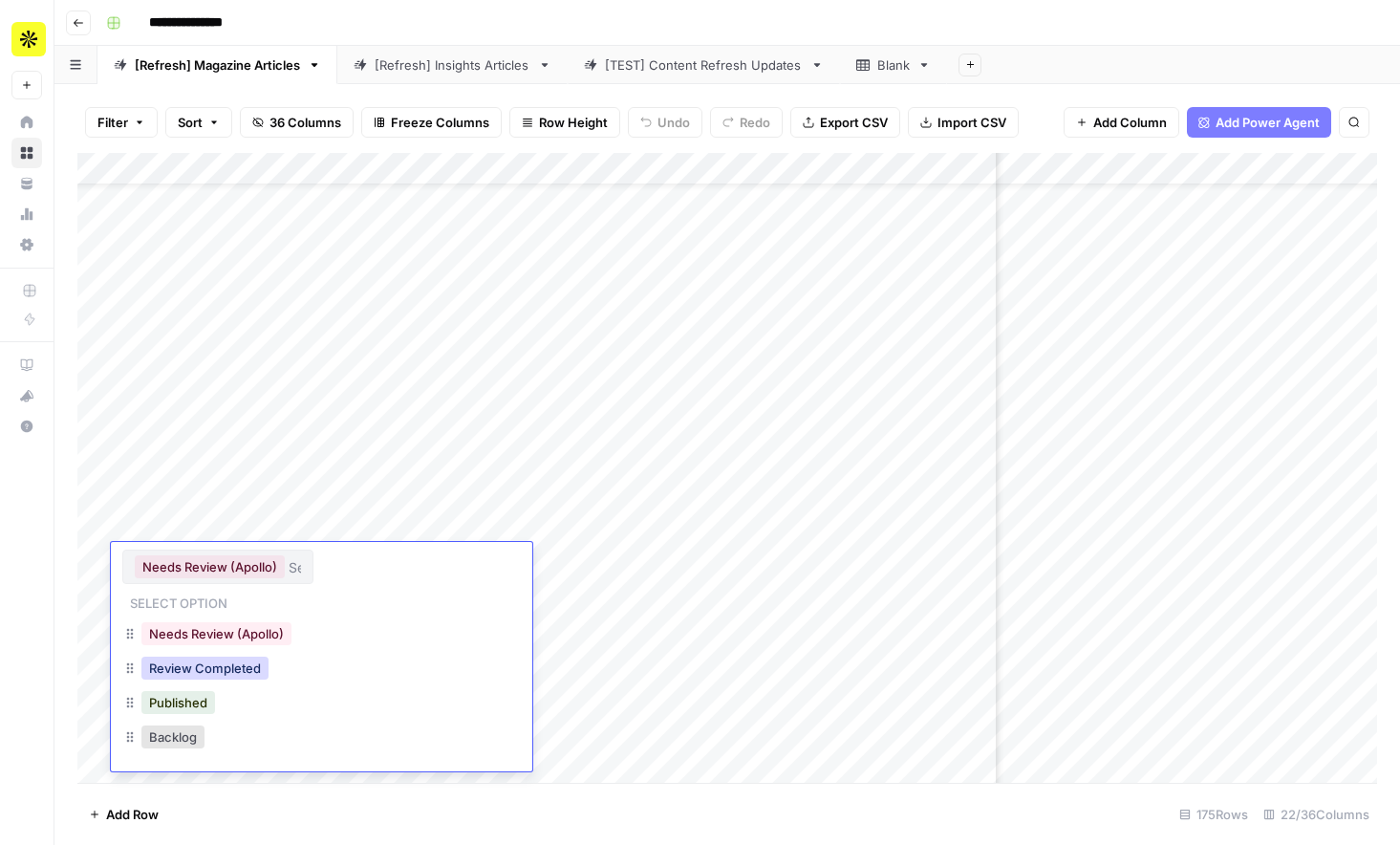 click on "Review Completed" at bounding box center (205, 668) 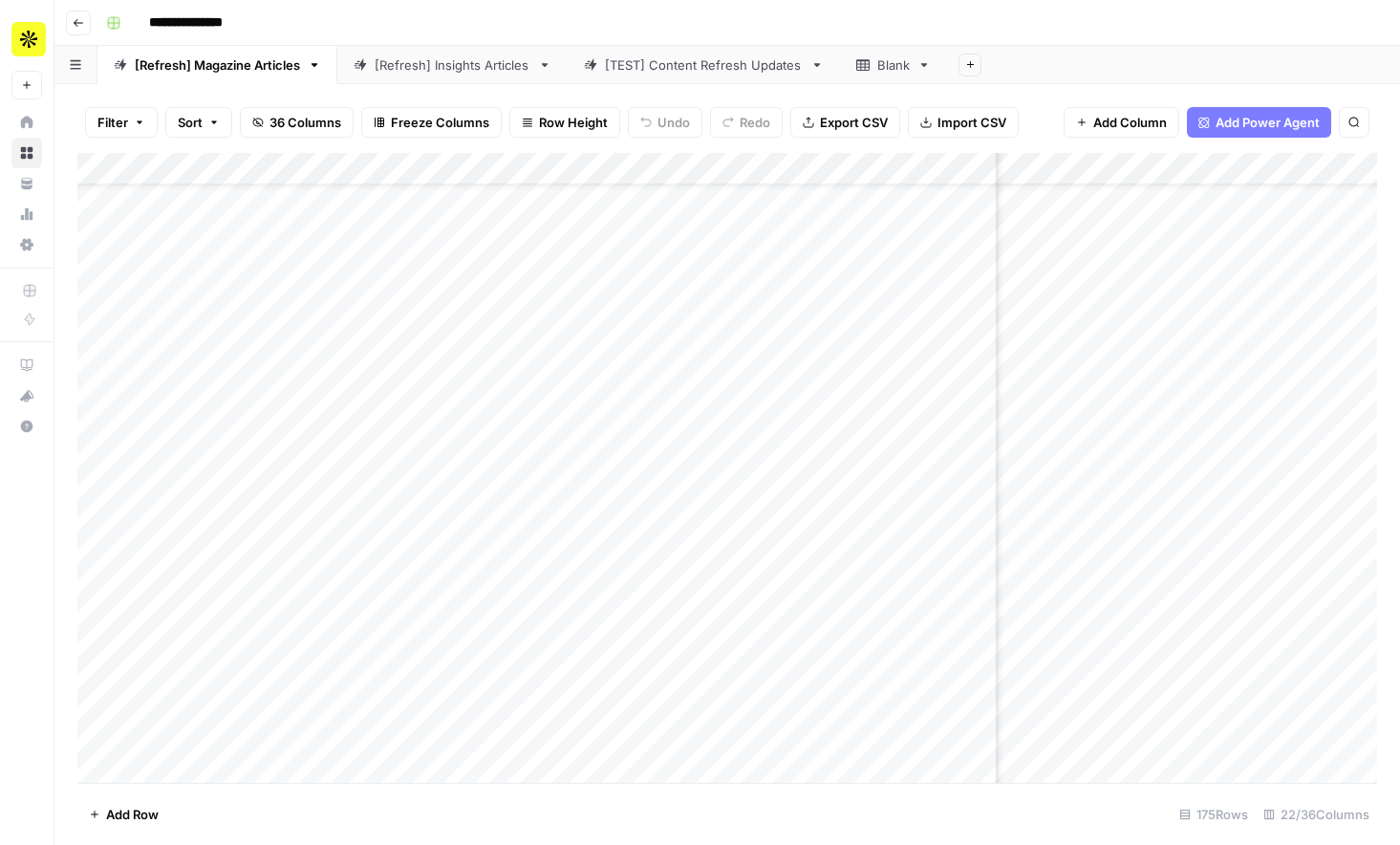 click on "Add Column" at bounding box center [727, 467] 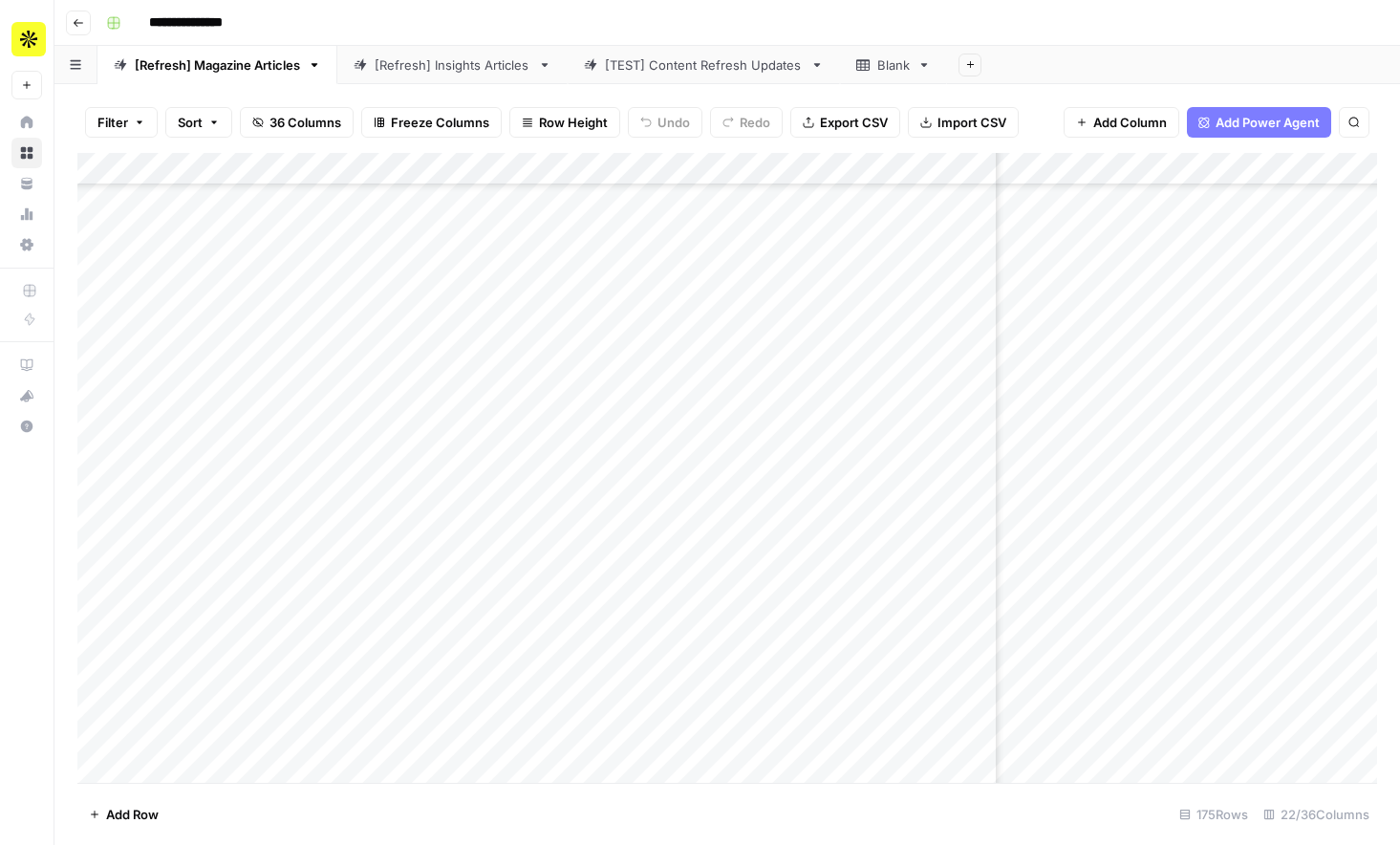 scroll, scrollTop: 245, scrollLeft: 1694, axis: both 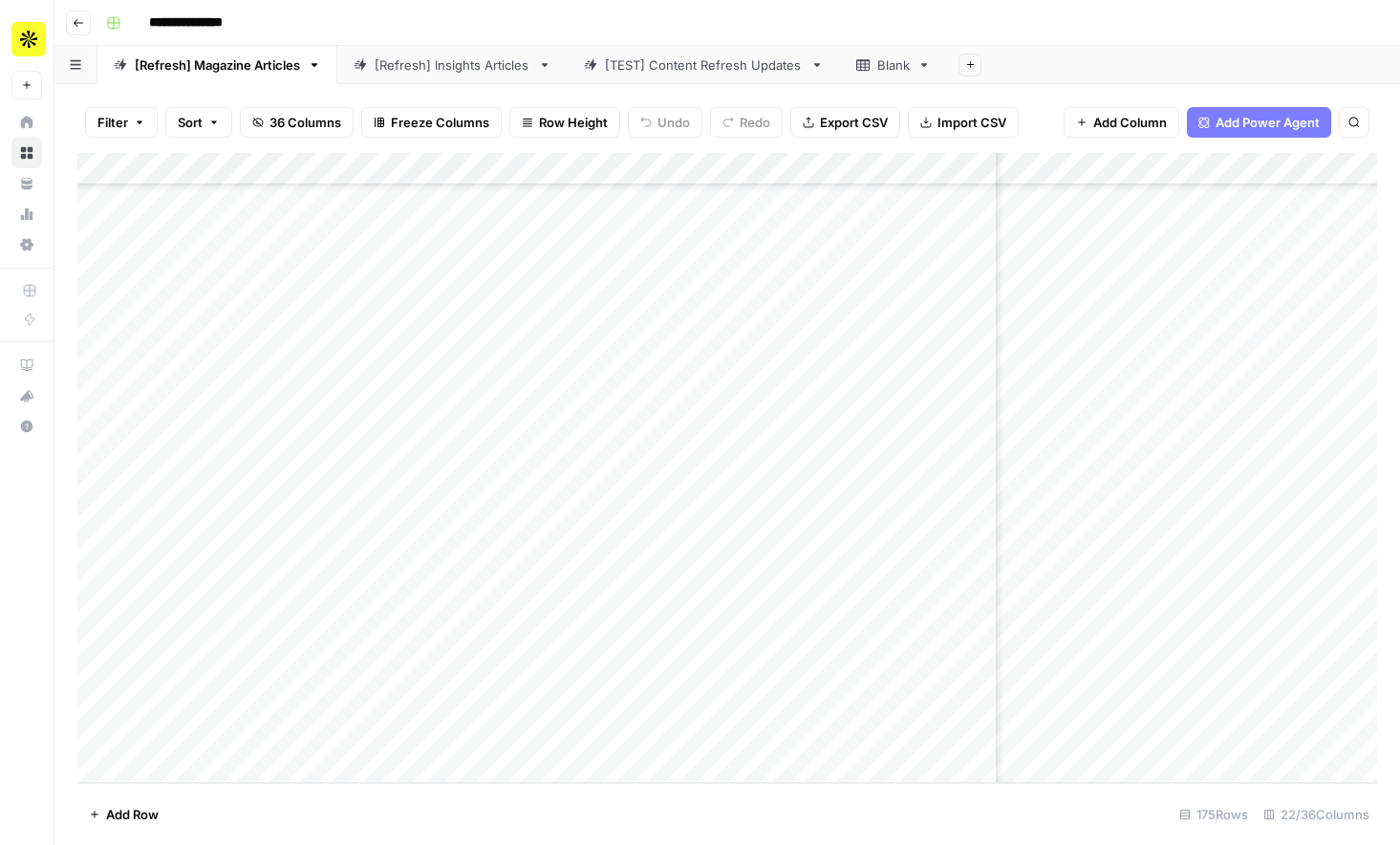 click on "Add Column" at bounding box center (727, 467) 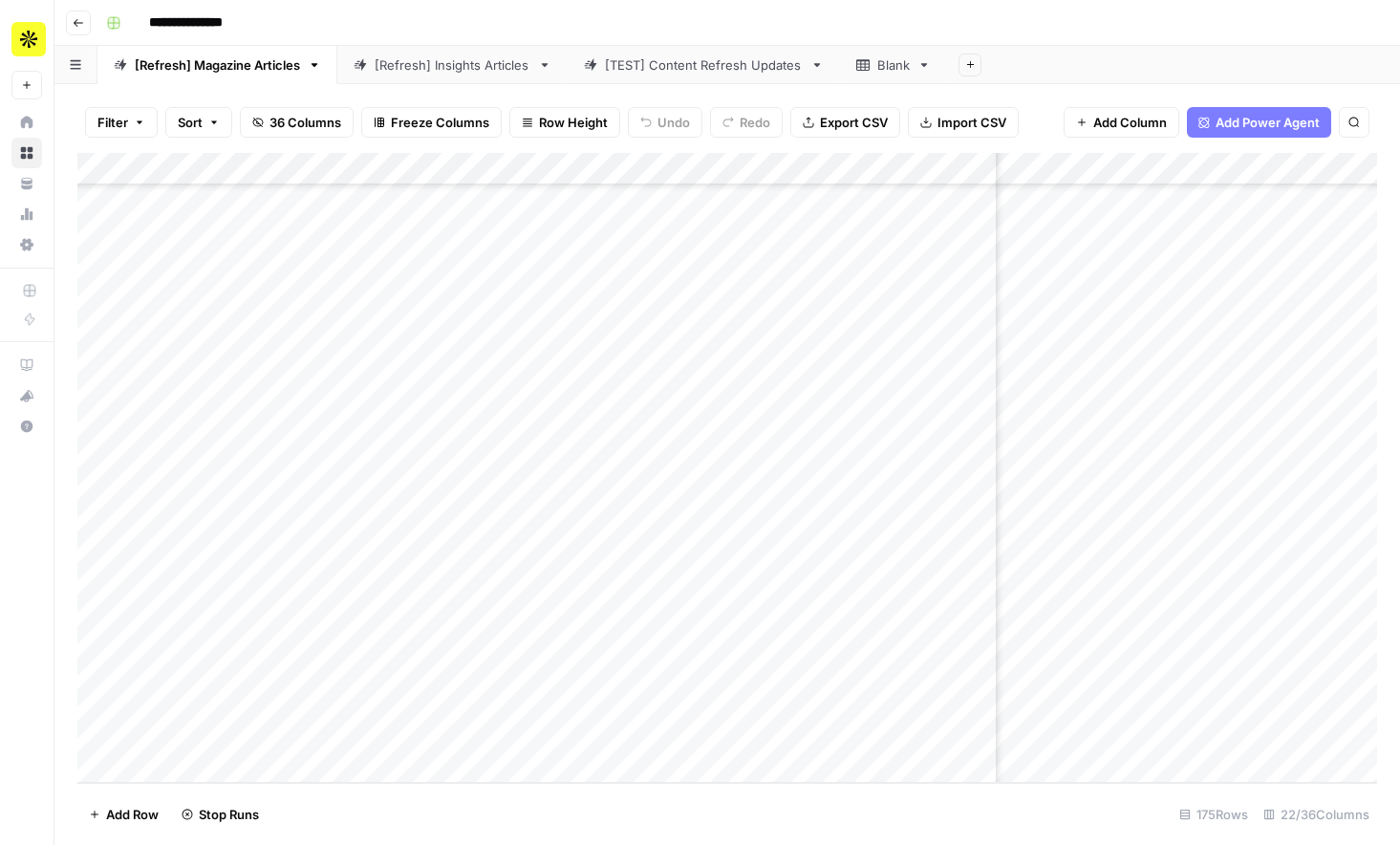 click on "Add Column" at bounding box center [727, 467] 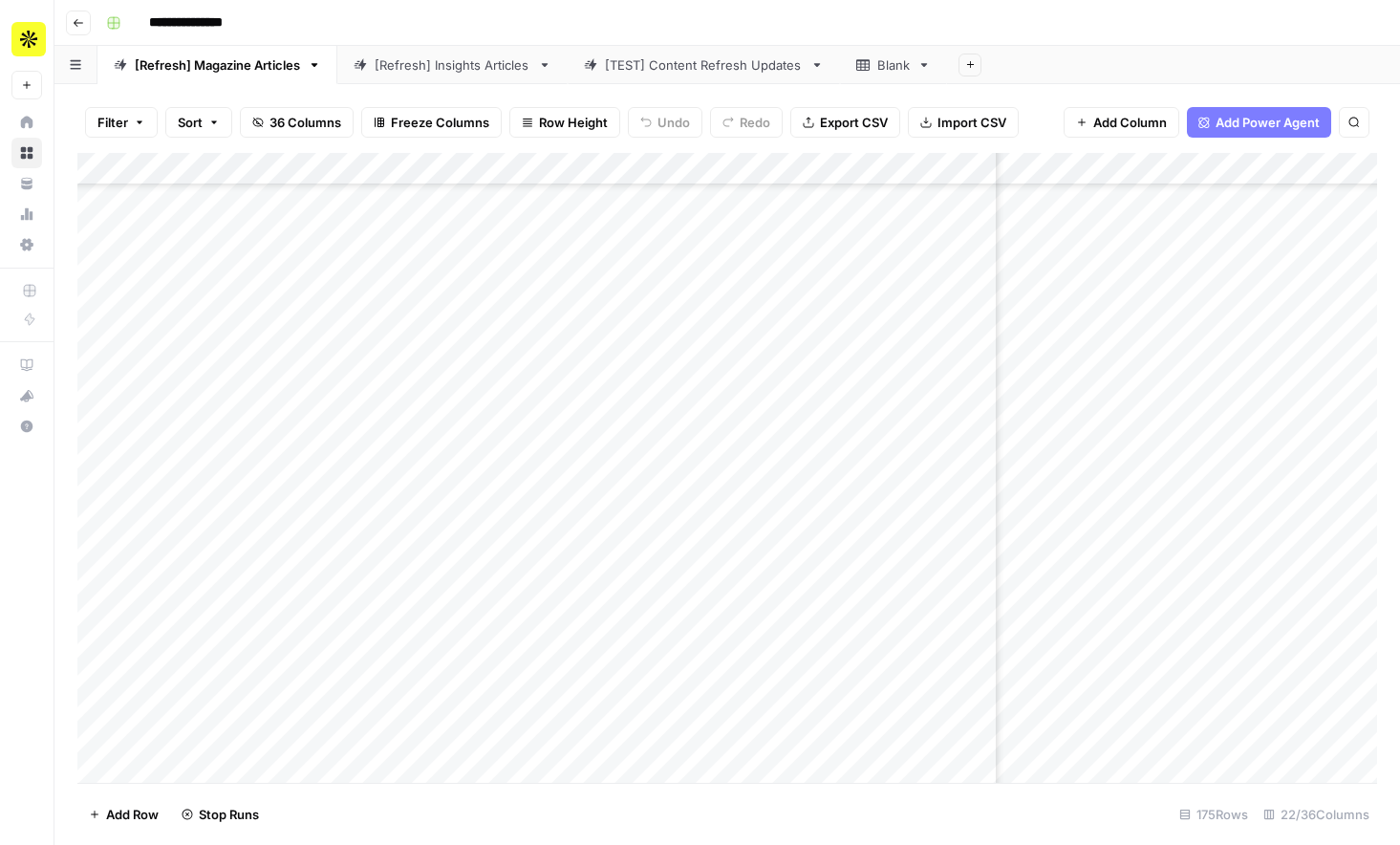 scroll, scrollTop: 4990, scrollLeft: 1739, axis: both 